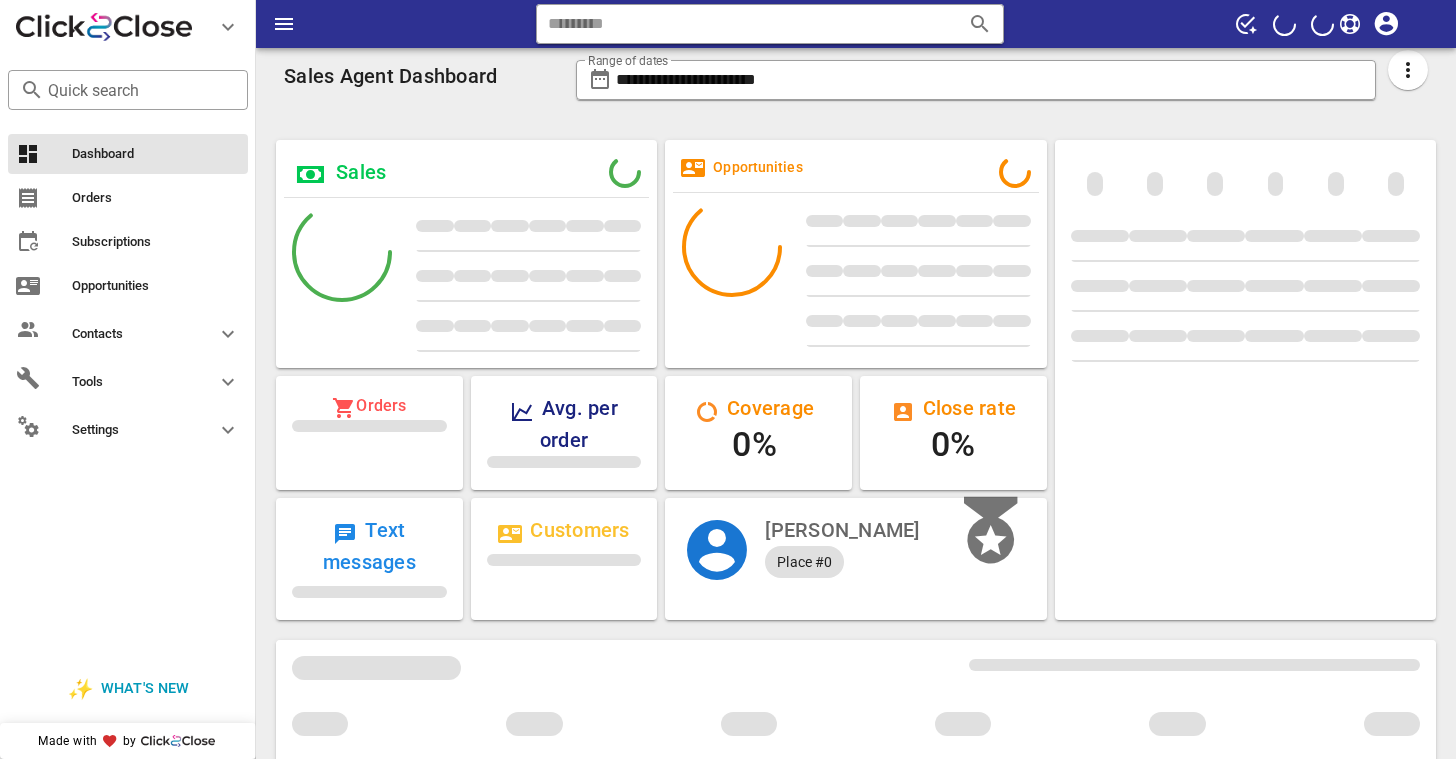 scroll, scrollTop: 0, scrollLeft: 0, axis: both 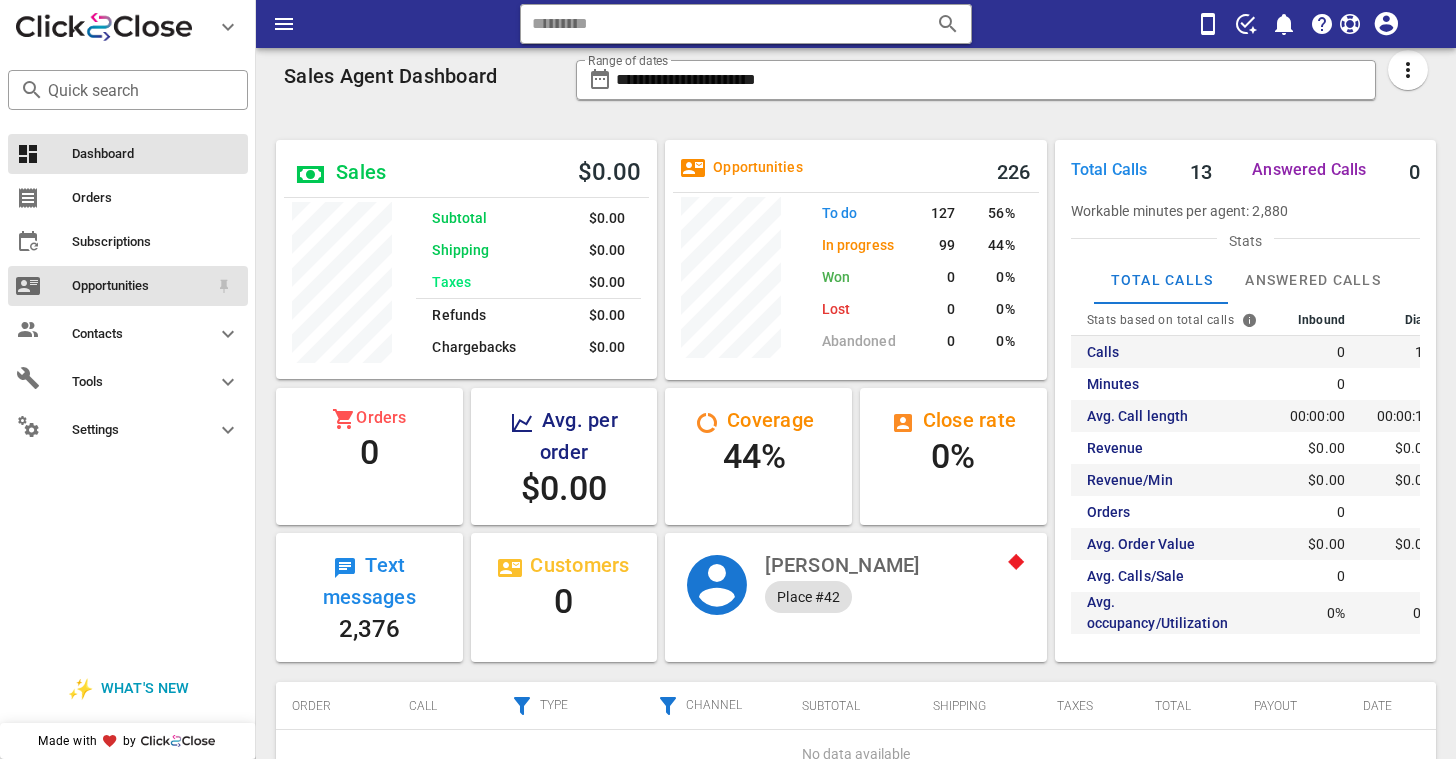 click on "Opportunities" at bounding box center (140, 286) 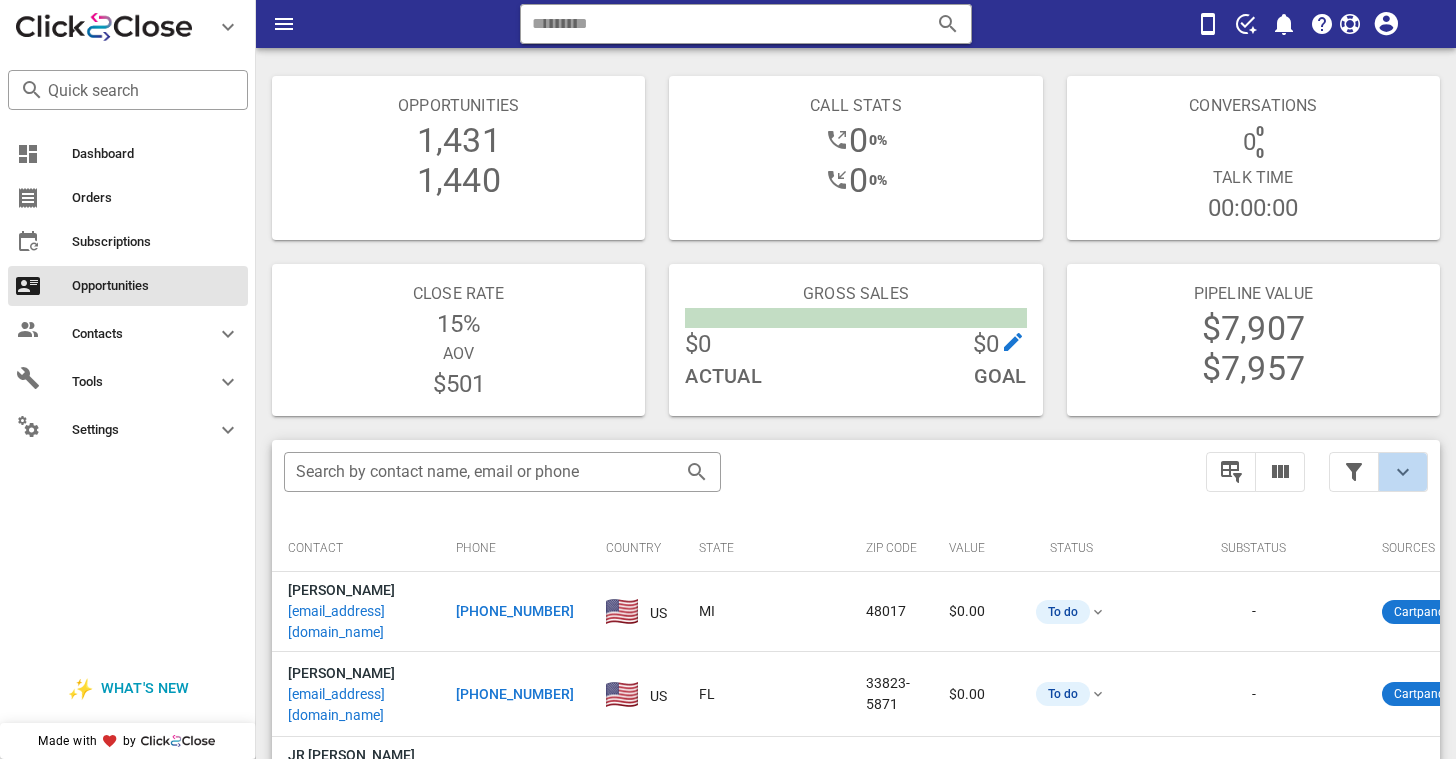 click at bounding box center (1403, 472) 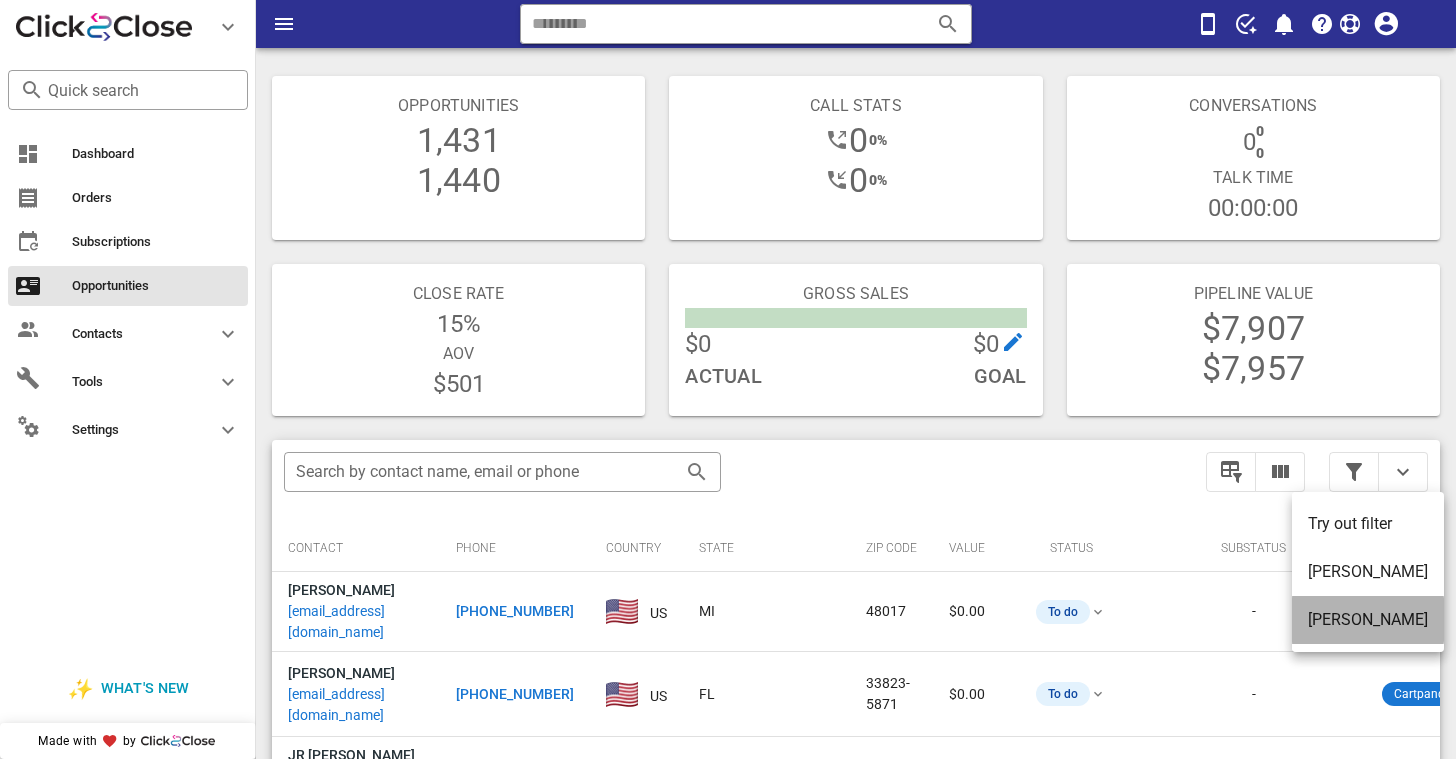 click on "[PERSON_NAME]" at bounding box center [1368, 619] 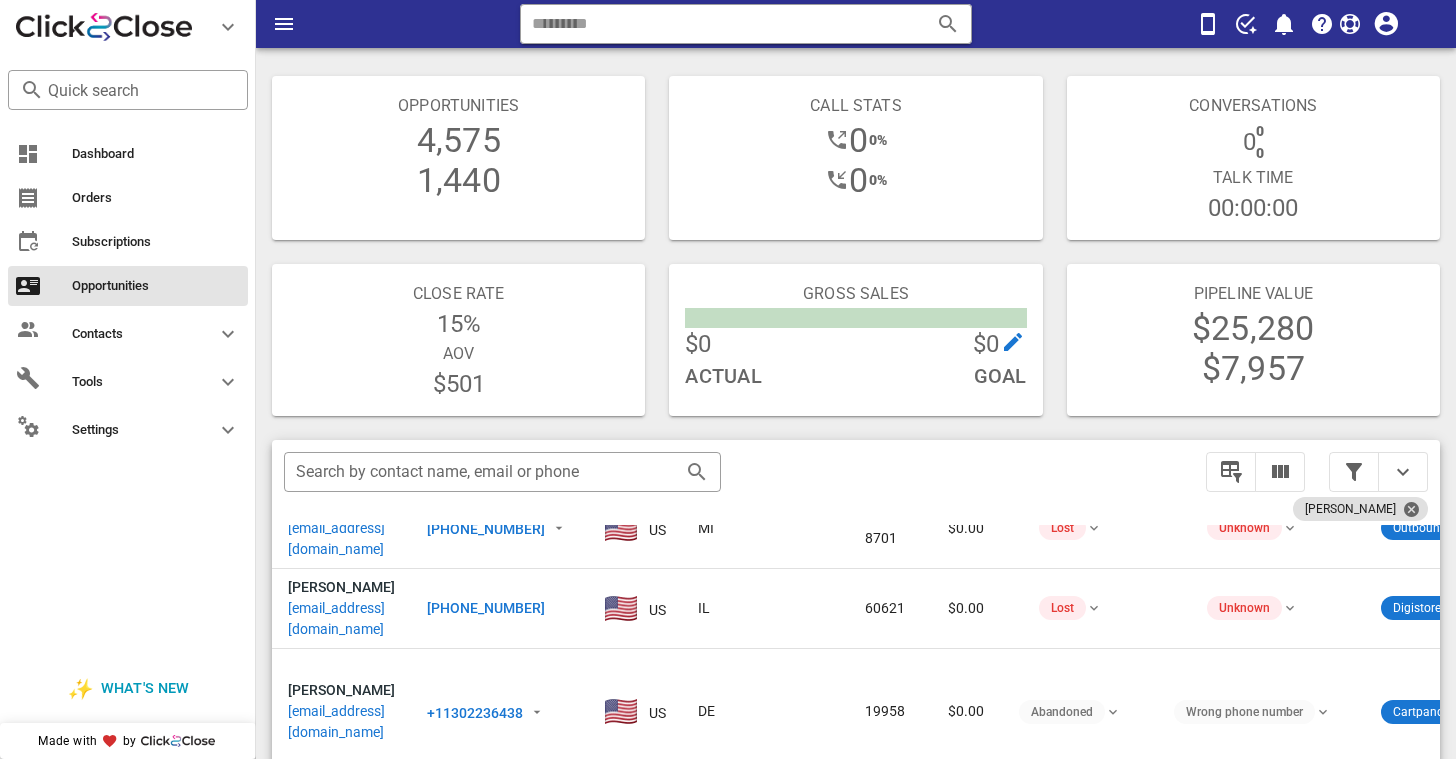scroll, scrollTop: 247, scrollLeft: 0, axis: vertical 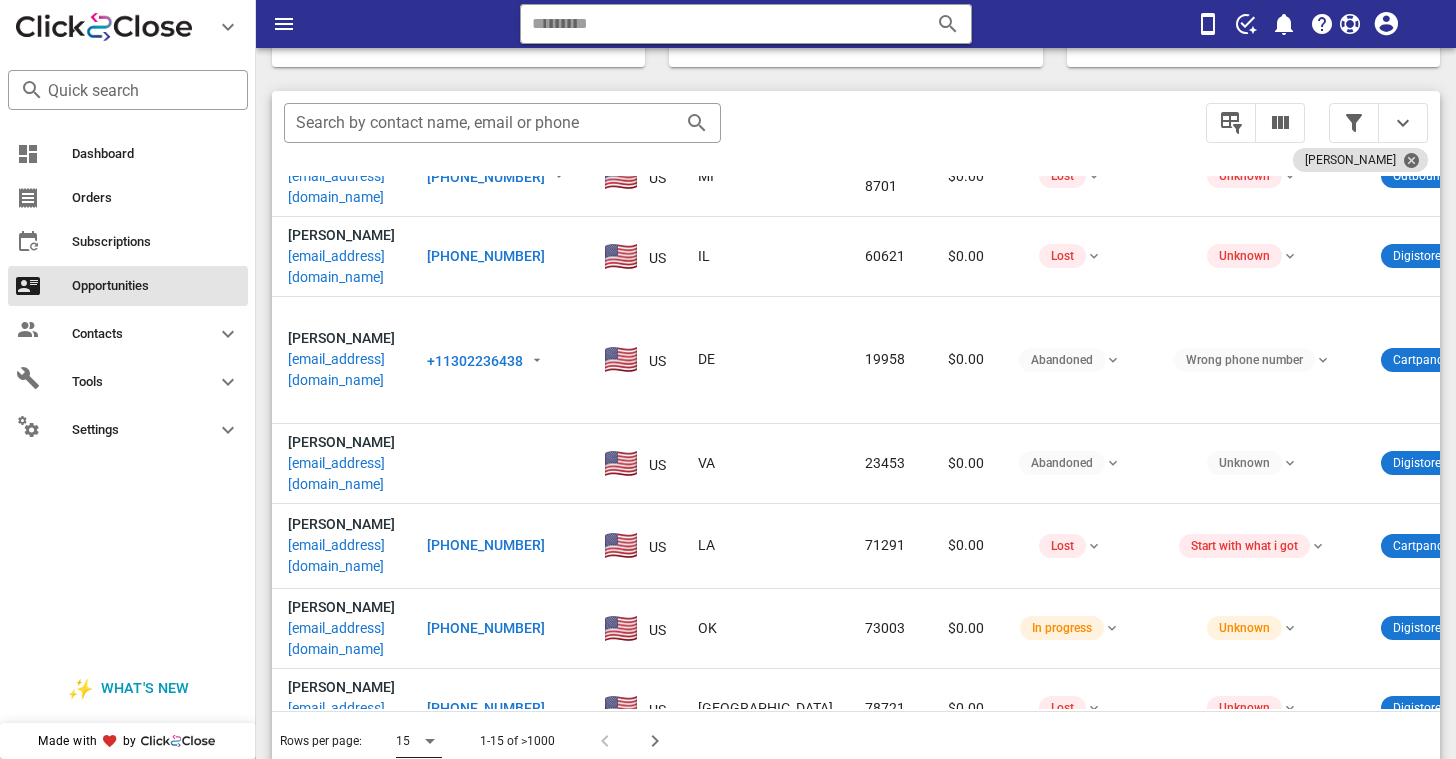 click at bounding box center [430, 741] 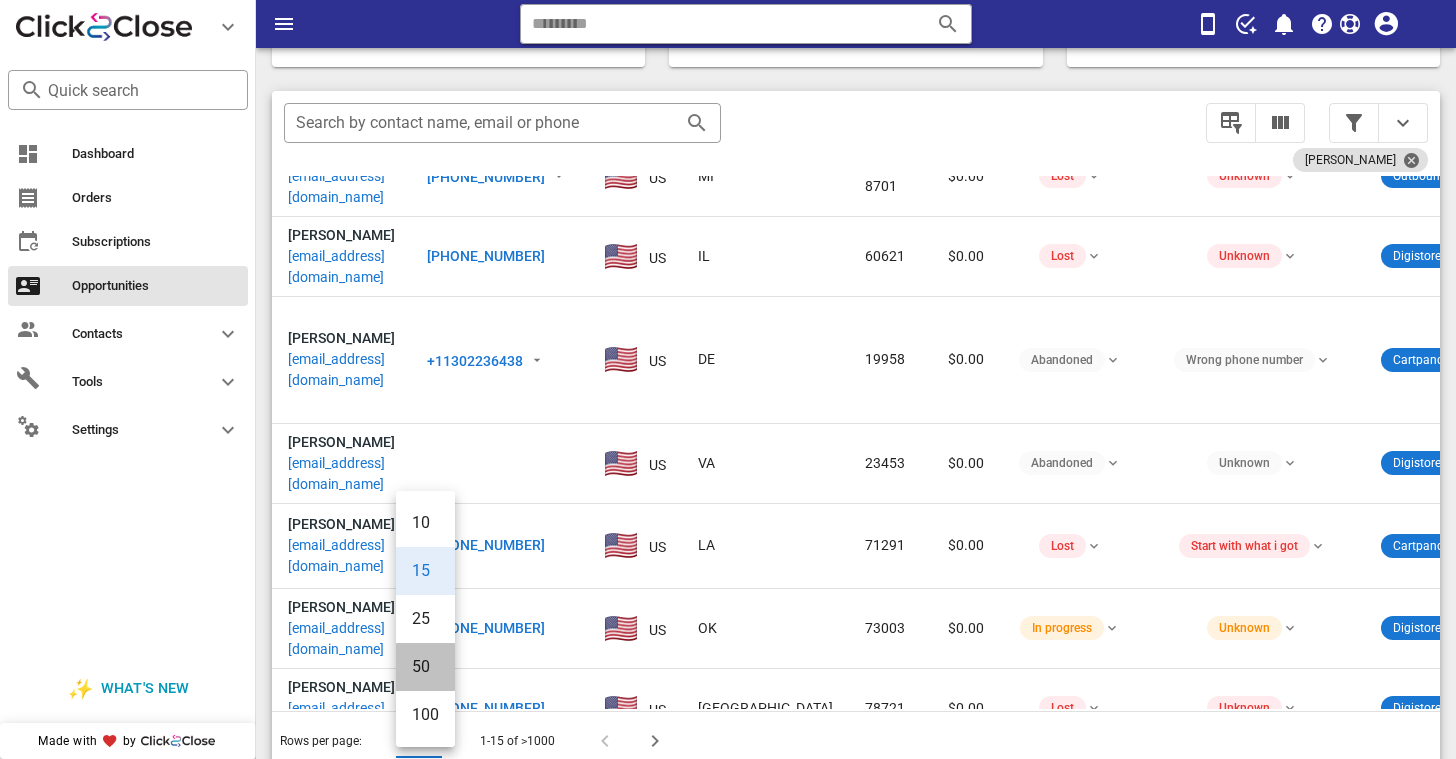 click on "50" at bounding box center [425, 666] 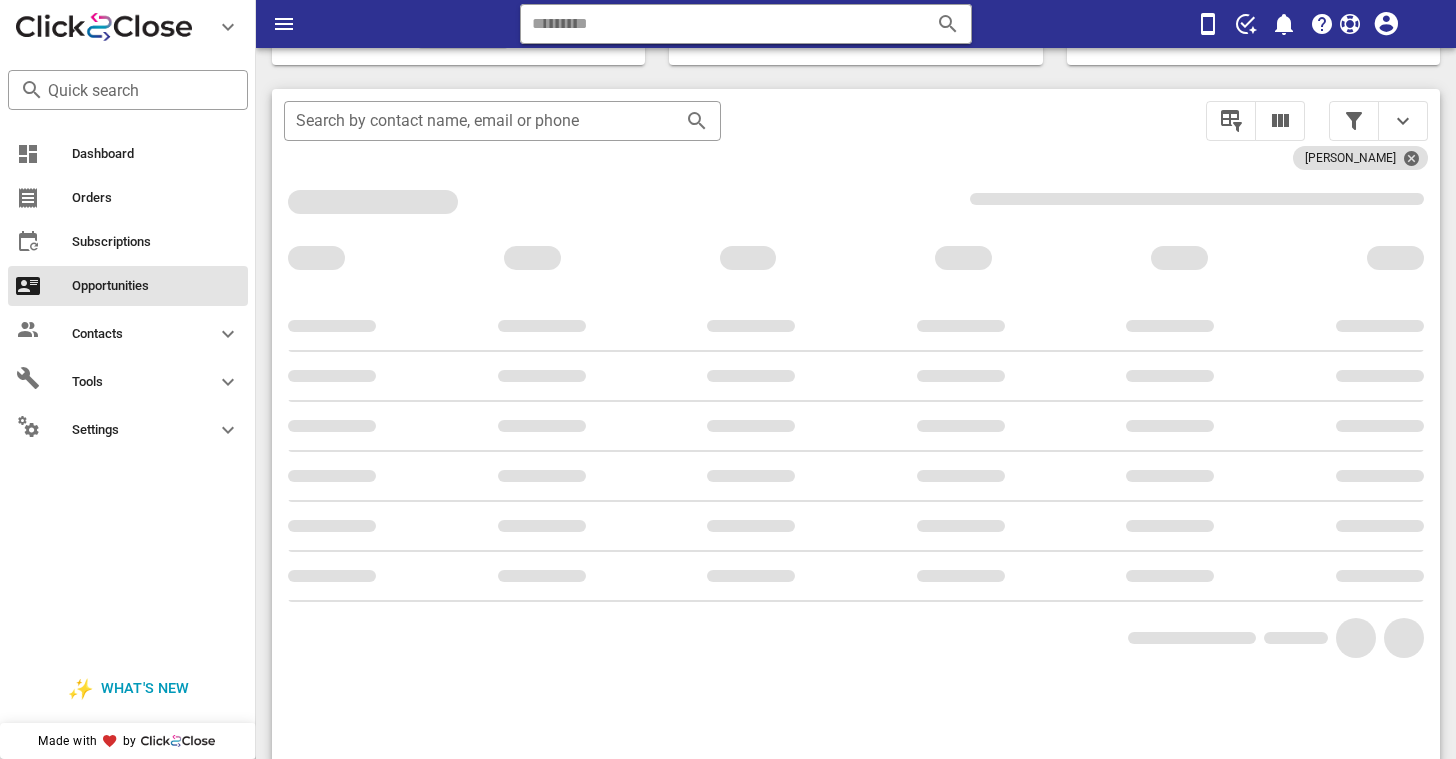 scroll, scrollTop: 349, scrollLeft: 0, axis: vertical 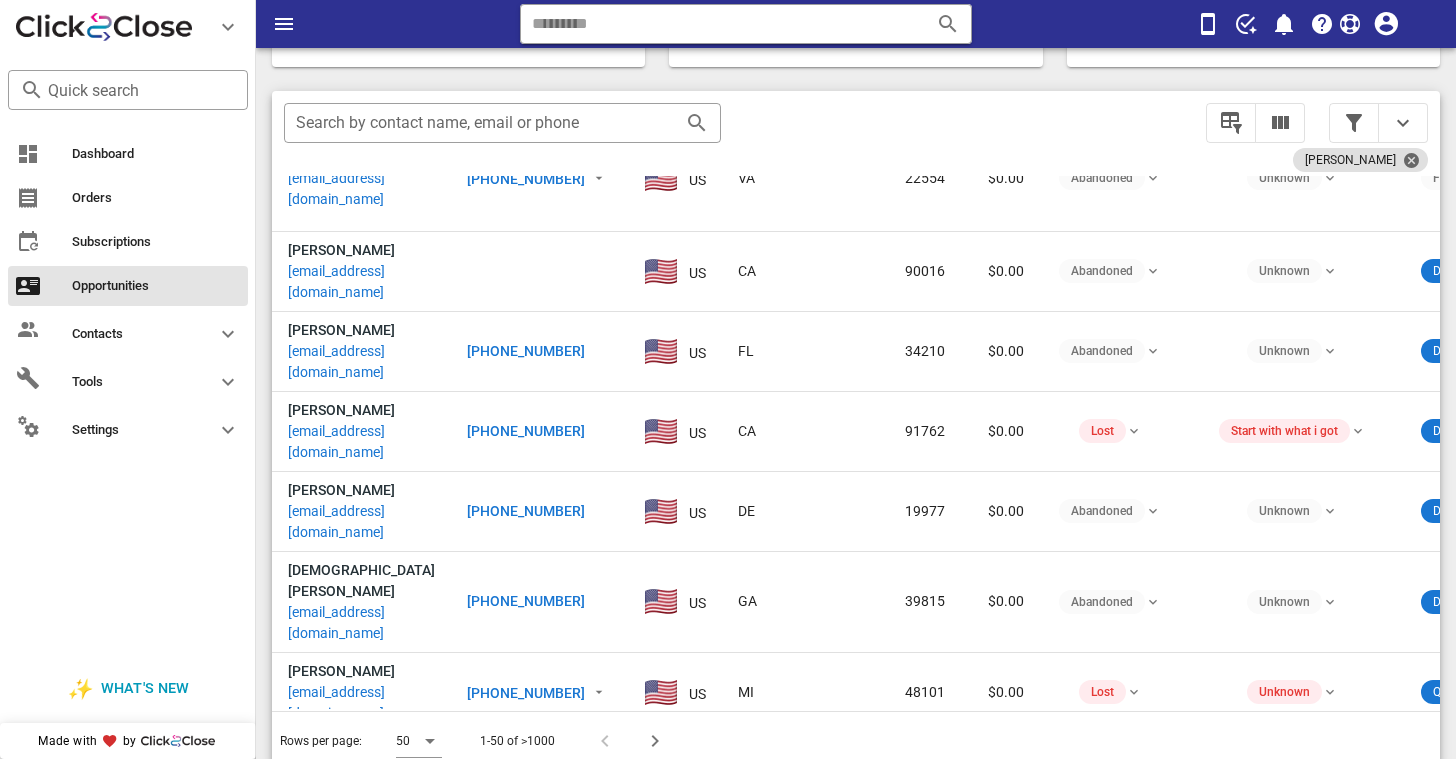 click on "[EMAIL_ADDRESS][DOMAIN_NAME]" at bounding box center (361, 985) 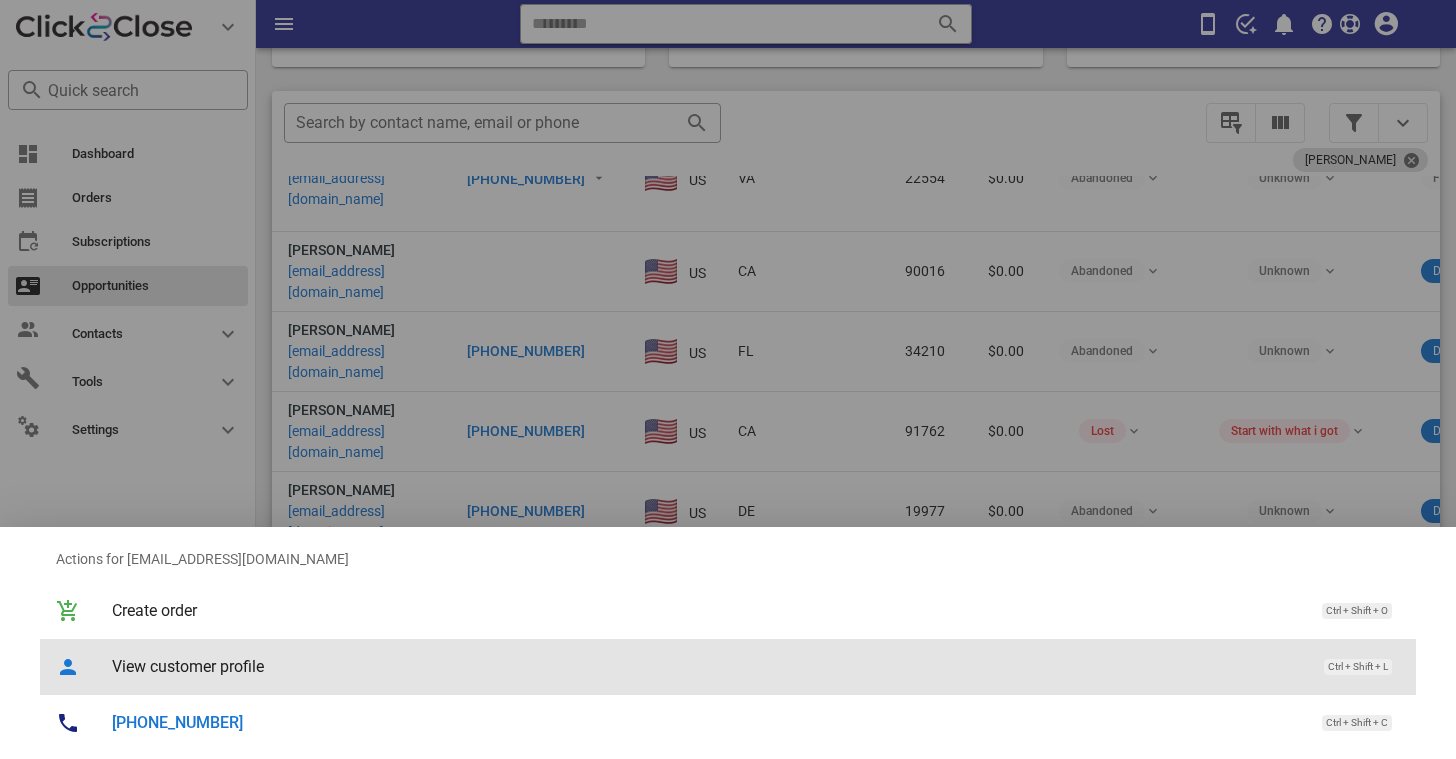 click on "View customer profile Ctrl + Shift + L" at bounding box center [756, 666] 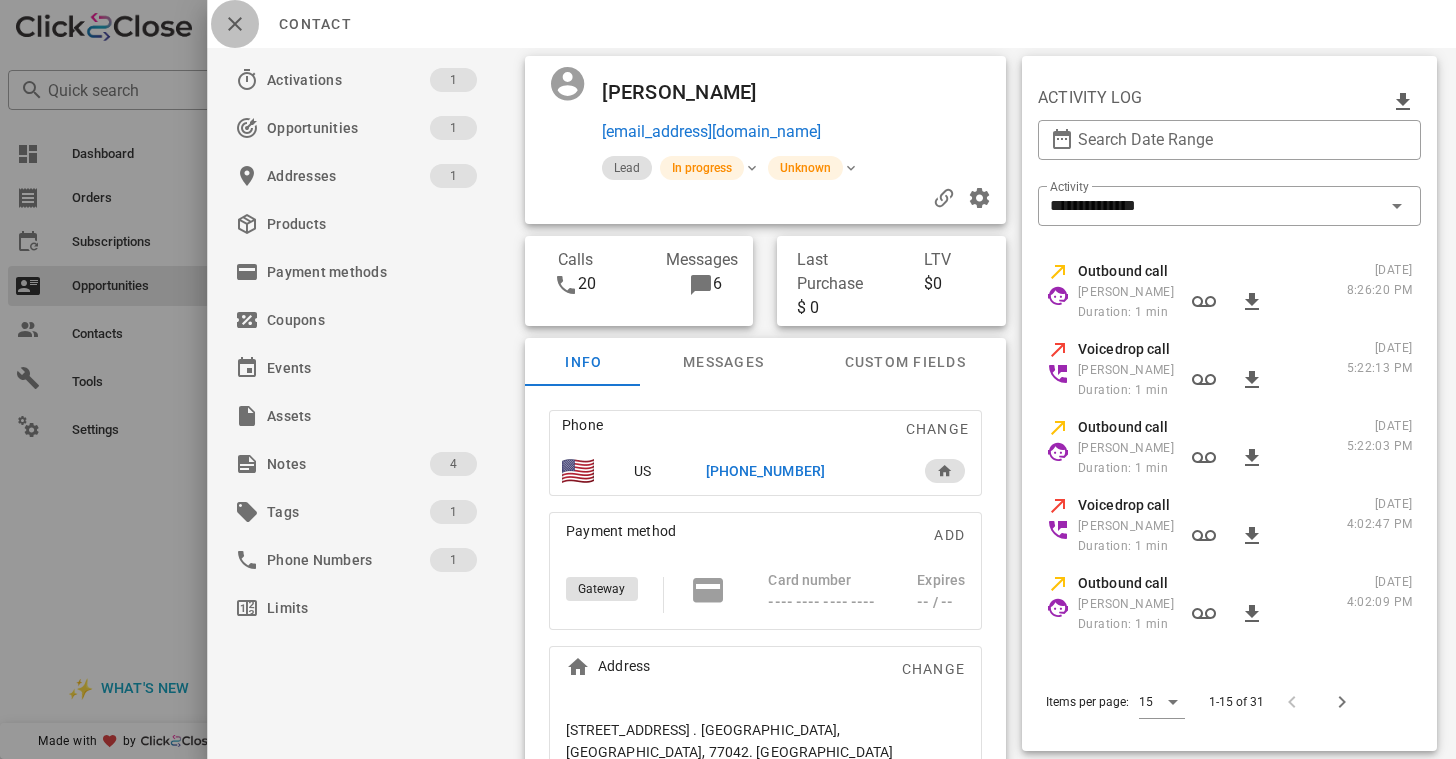 click at bounding box center [235, 24] 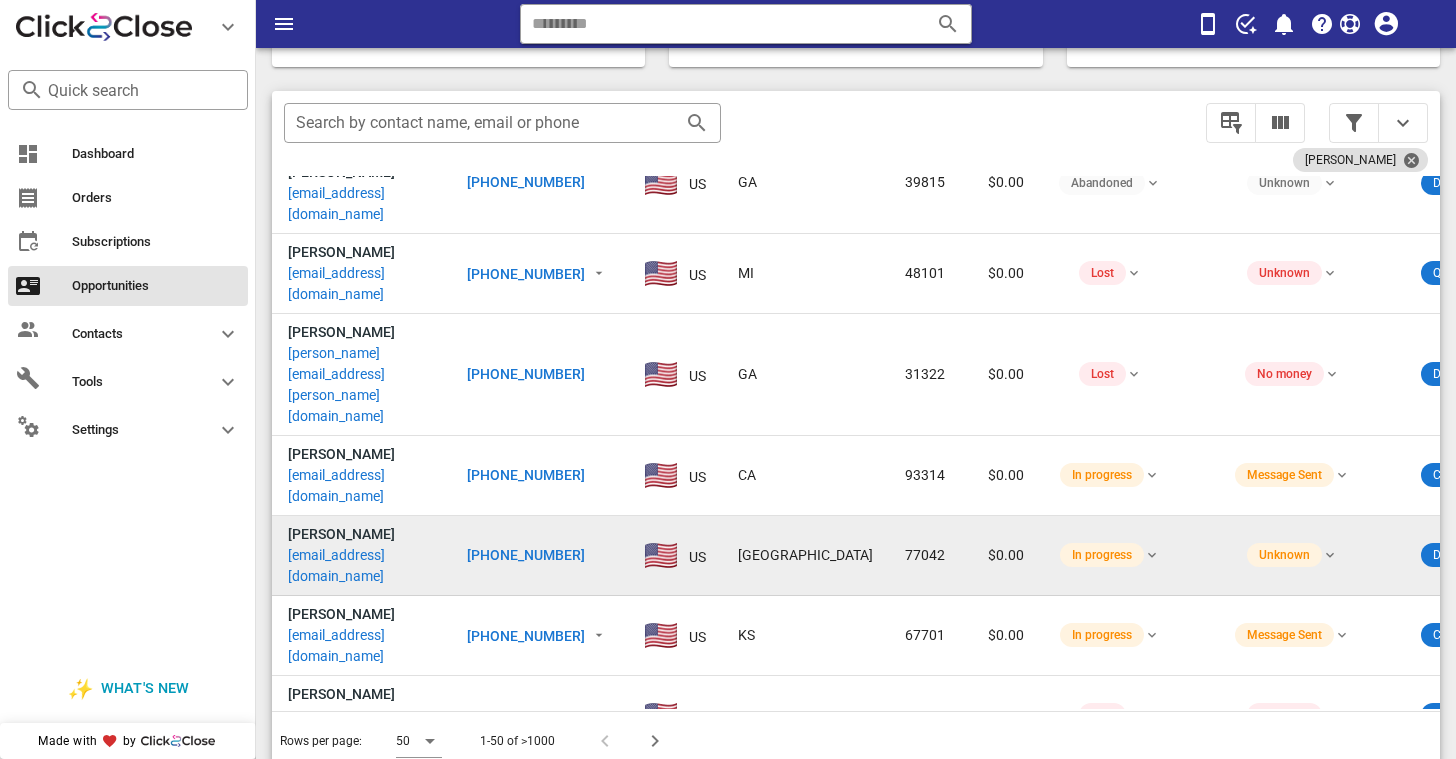 scroll, scrollTop: 1805, scrollLeft: 0, axis: vertical 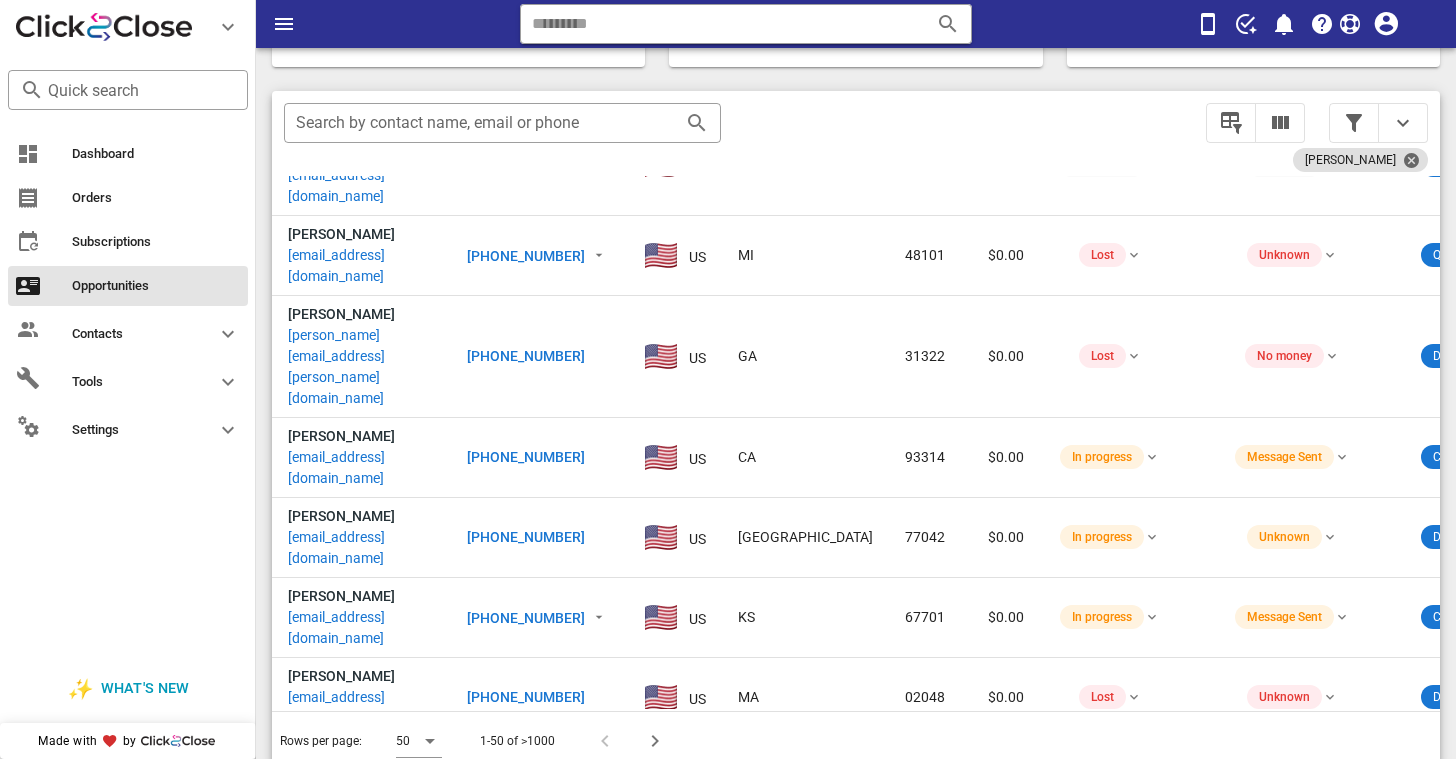 click on "[EMAIL_ADDRESS][DOMAIN_NAME]" at bounding box center [361, 1108] 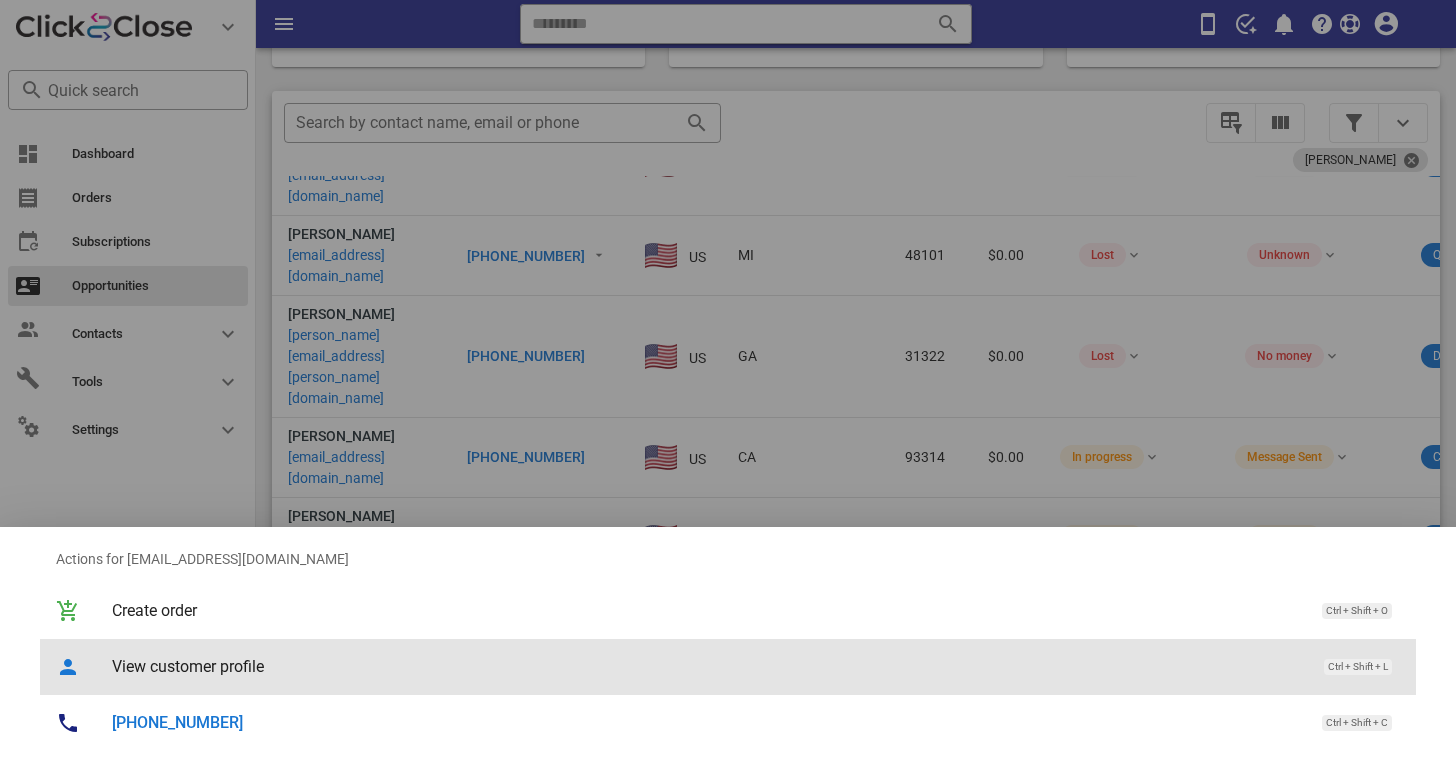 click on "View customer profile" at bounding box center [708, 666] 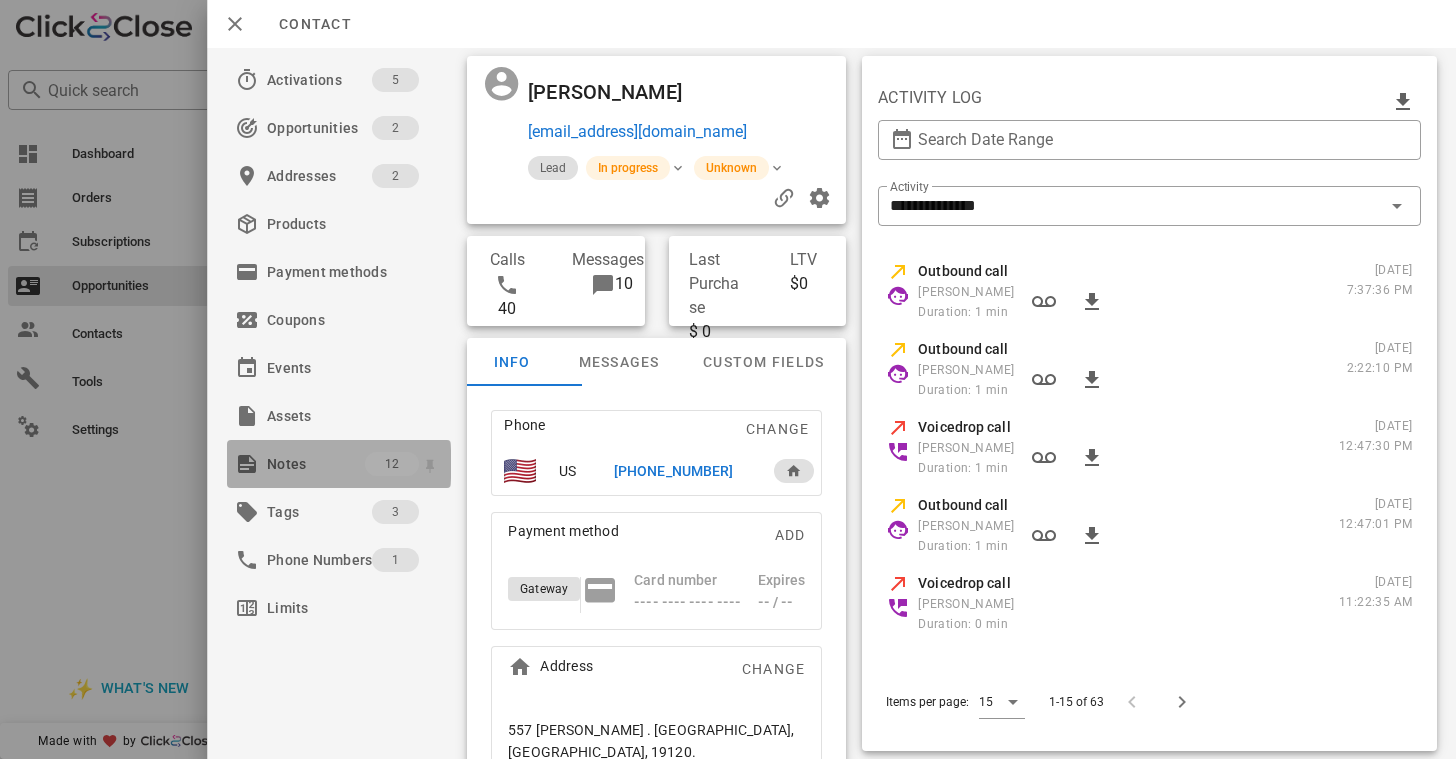 click on "Notes" at bounding box center (316, 464) 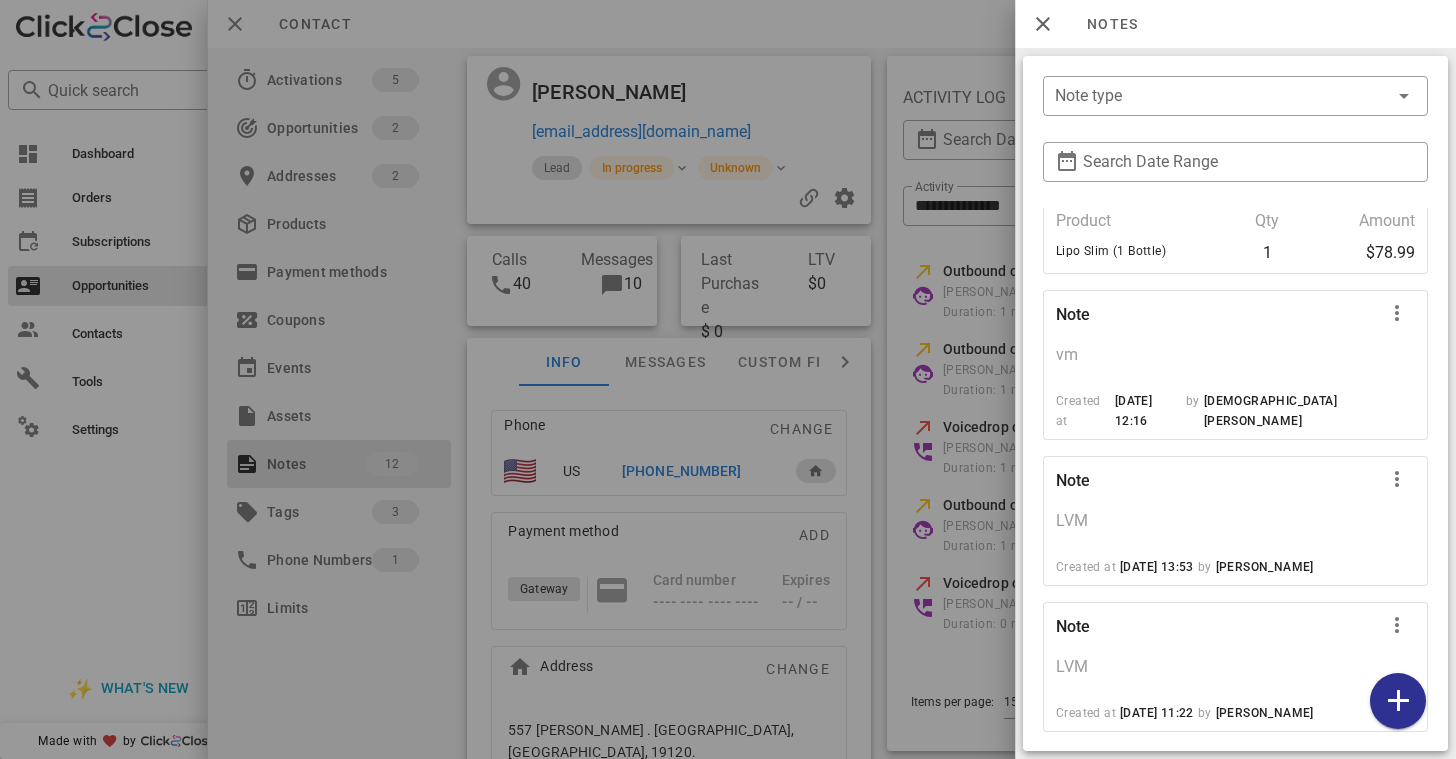 scroll, scrollTop: 1609, scrollLeft: 0, axis: vertical 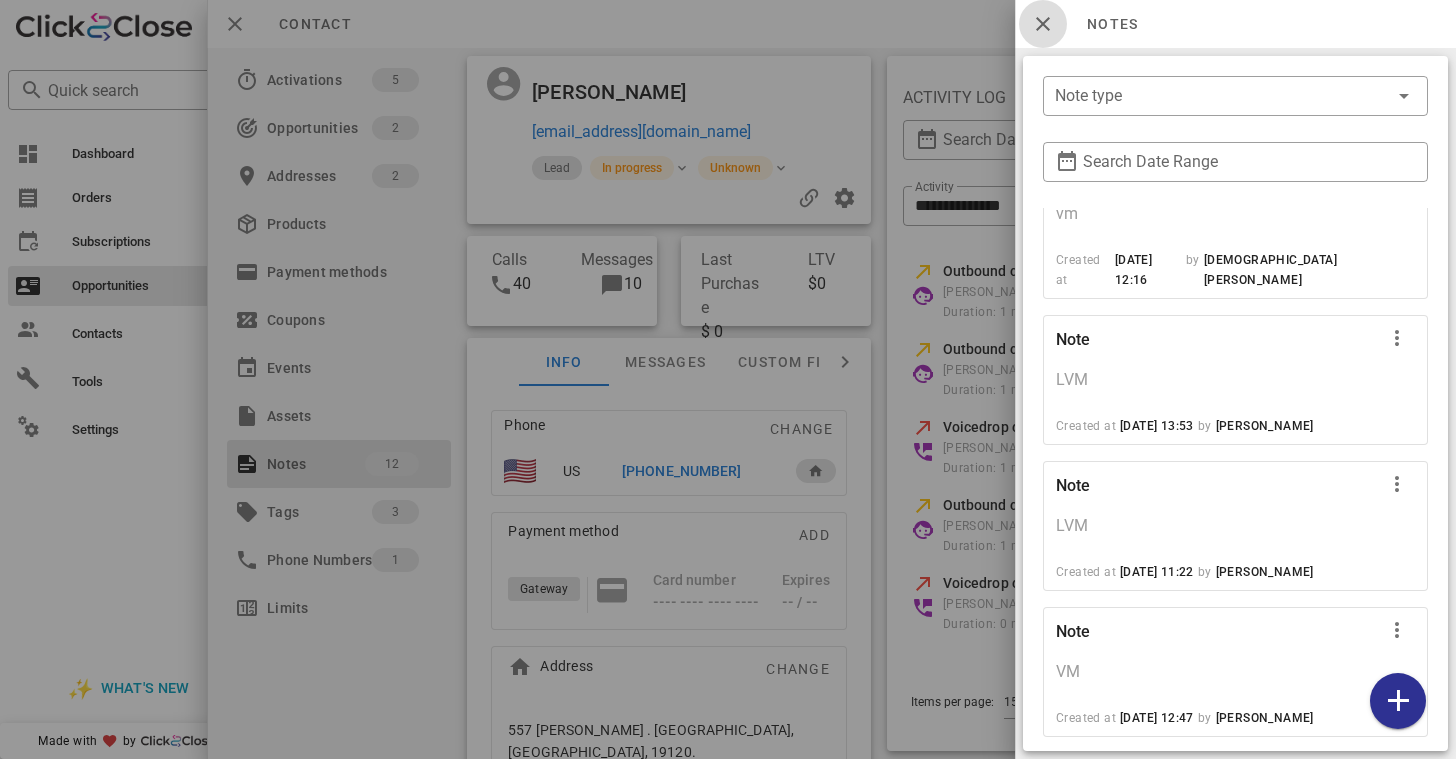 click at bounding box center (1043, 24) 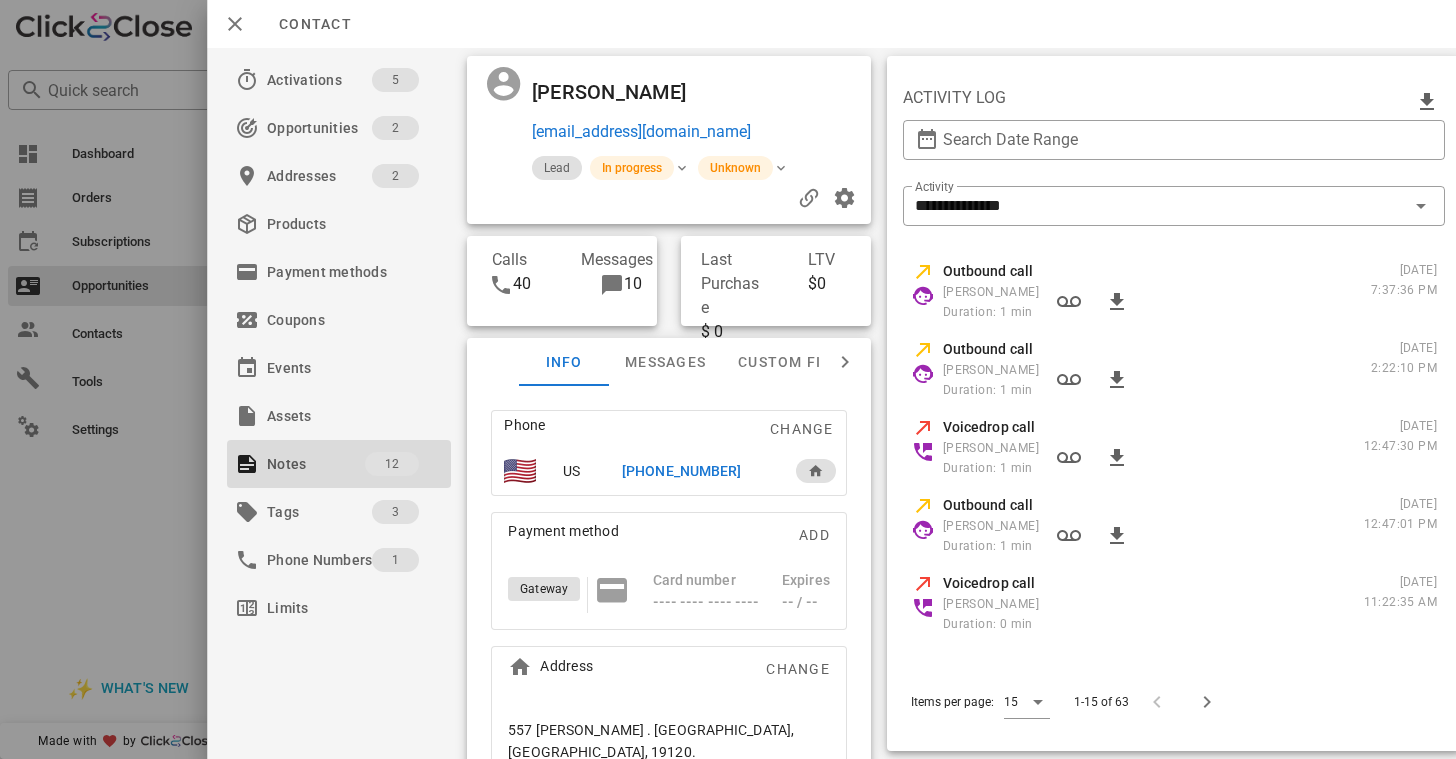 click on "[PHONE_NUMBER]" at bounding box center [681, 471] 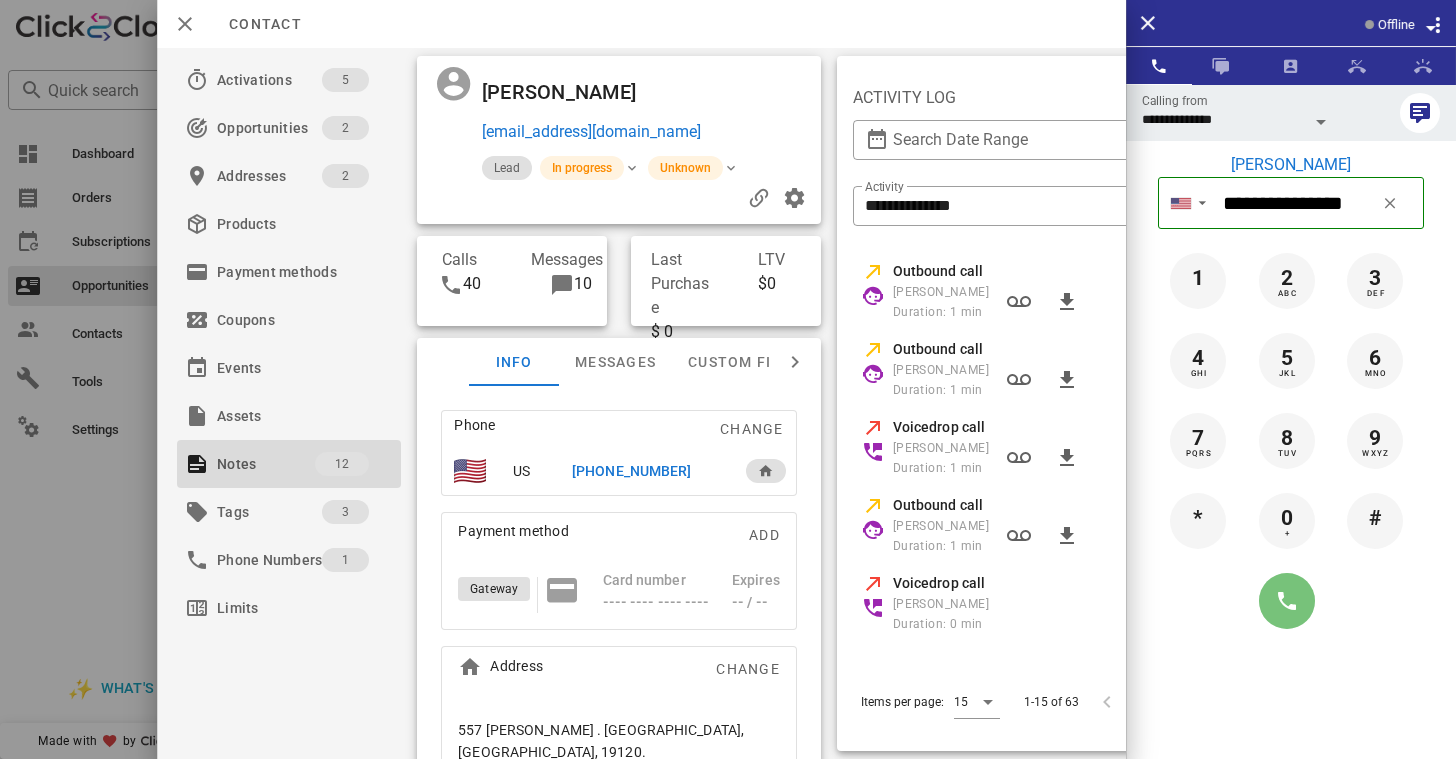 click at bounding box center (1287, 601) 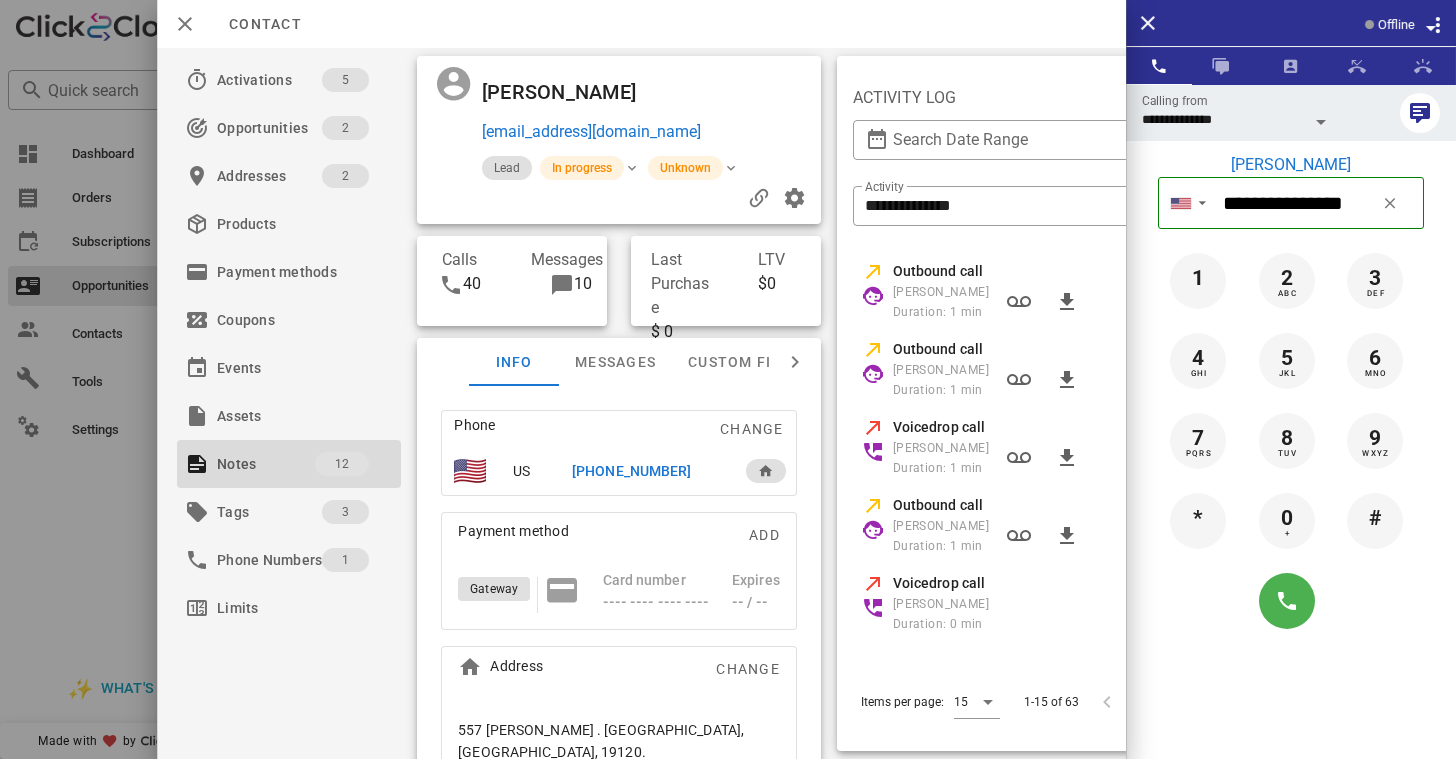 type 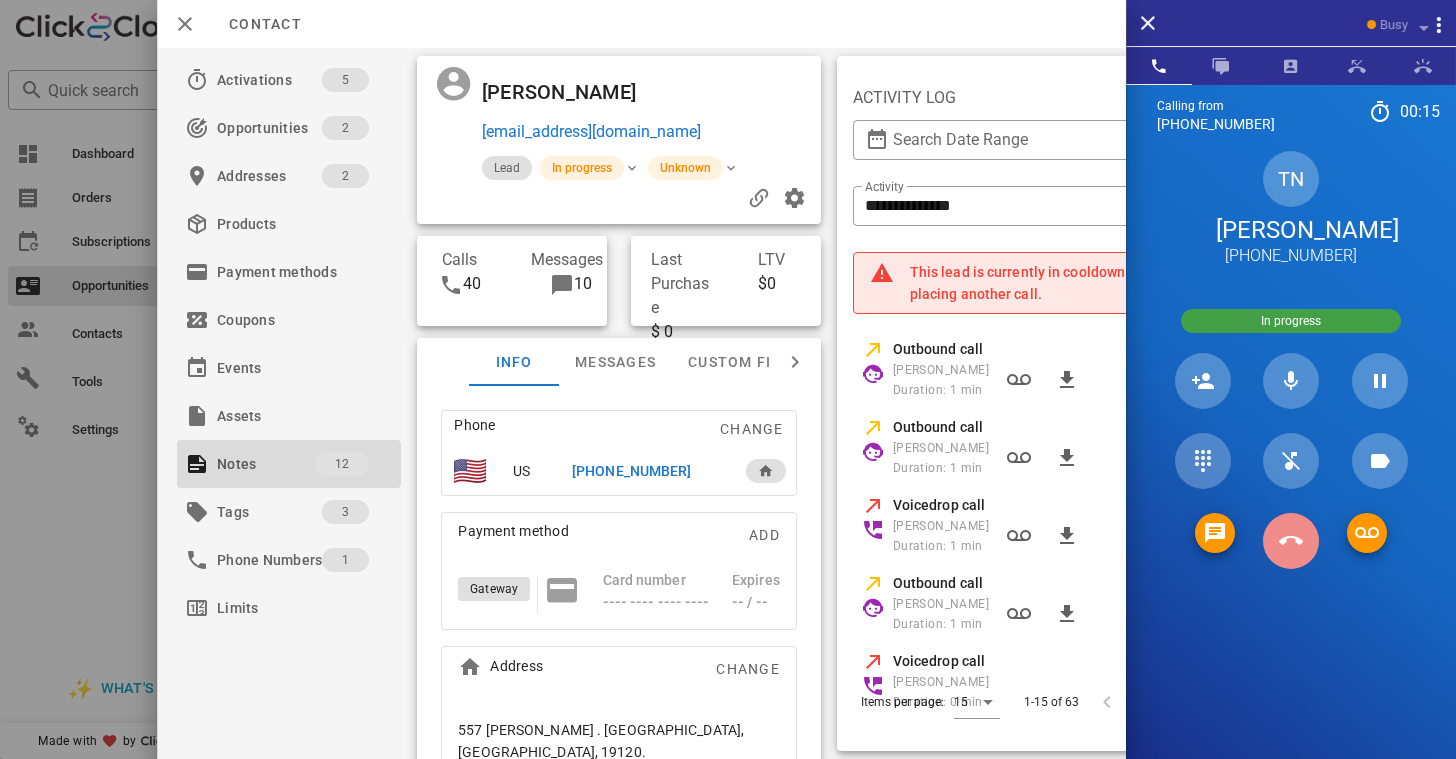 click at bounding box center [1291, 541] 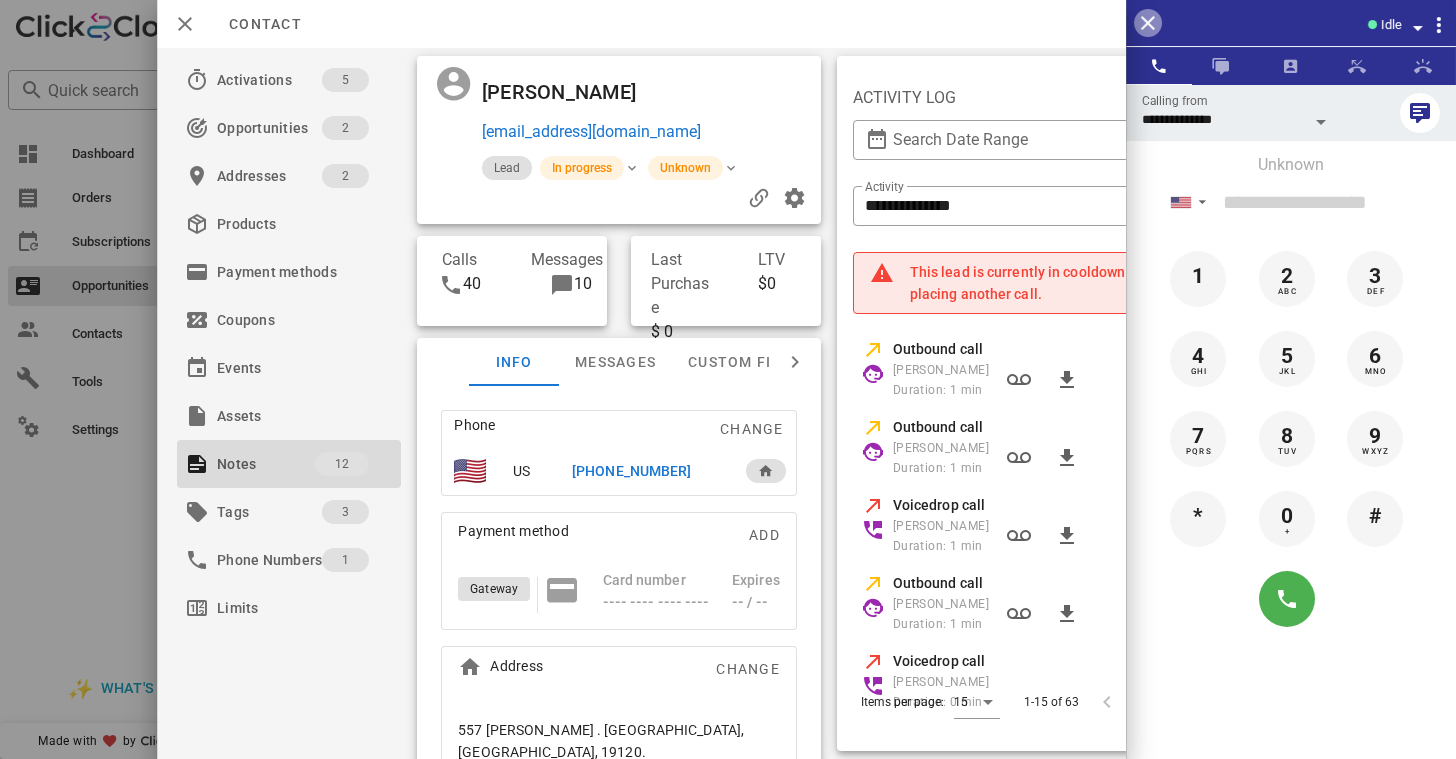 click at bounding box center (1148, 23) 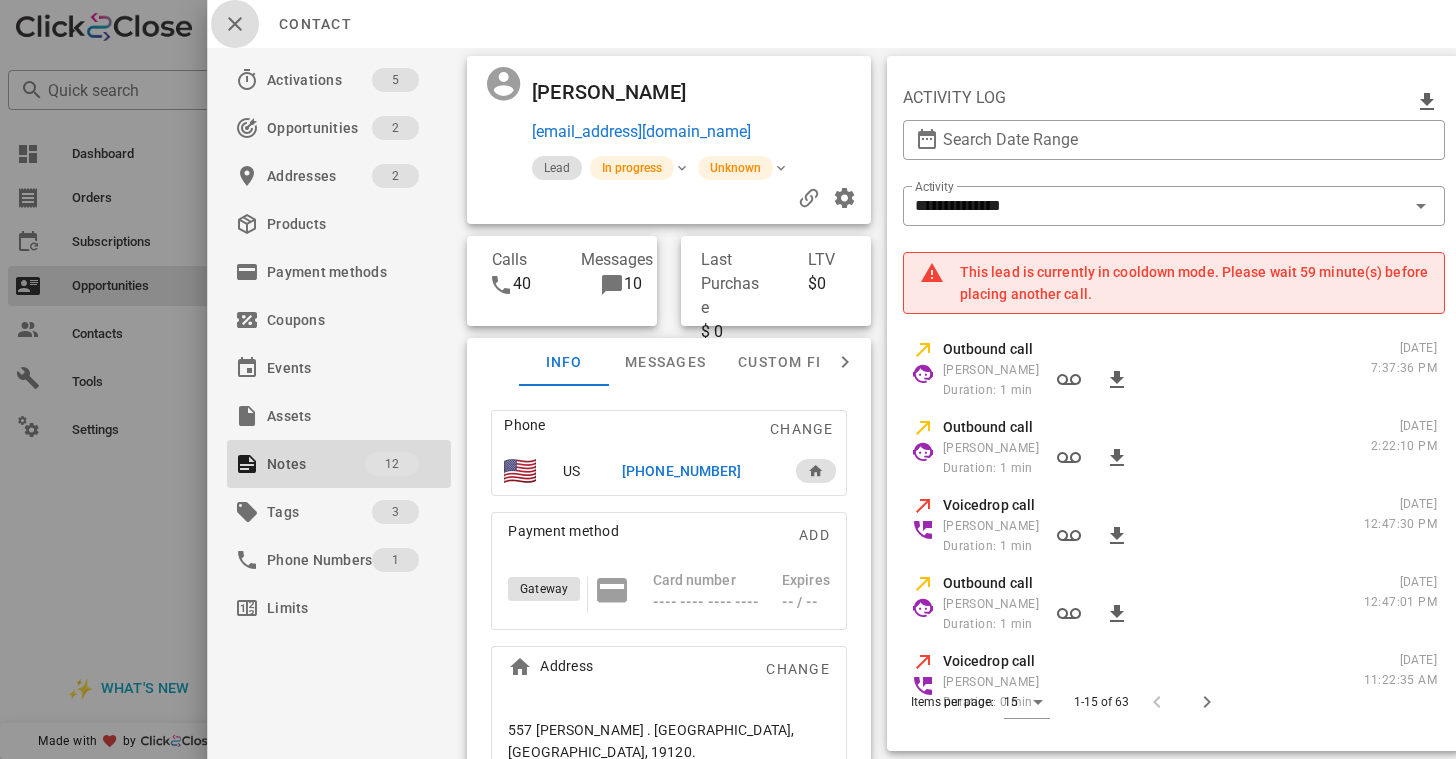 click at bounding box center (235, 24) 